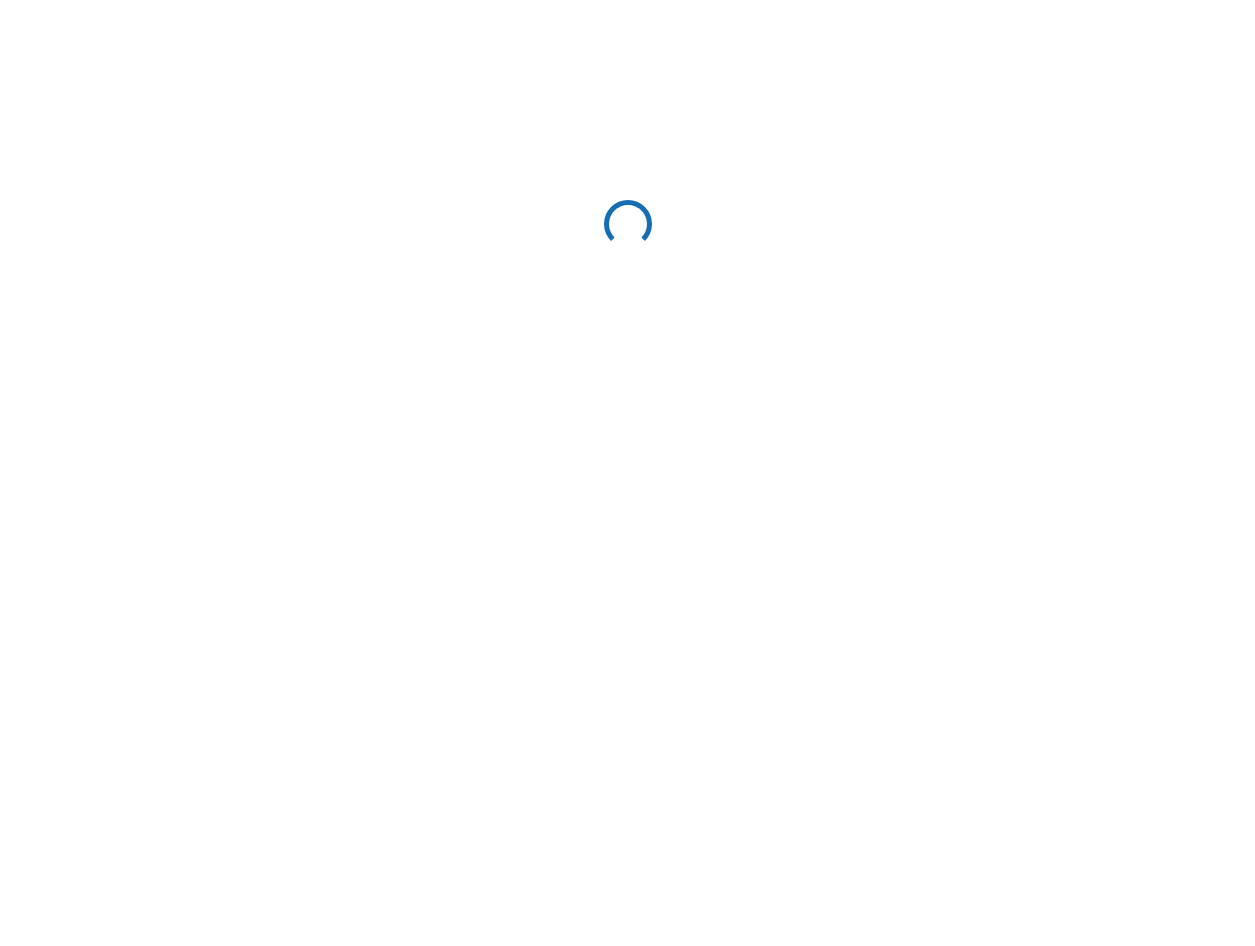 scroll, scrollTop: 0, scrollLeft: 0, axis: both 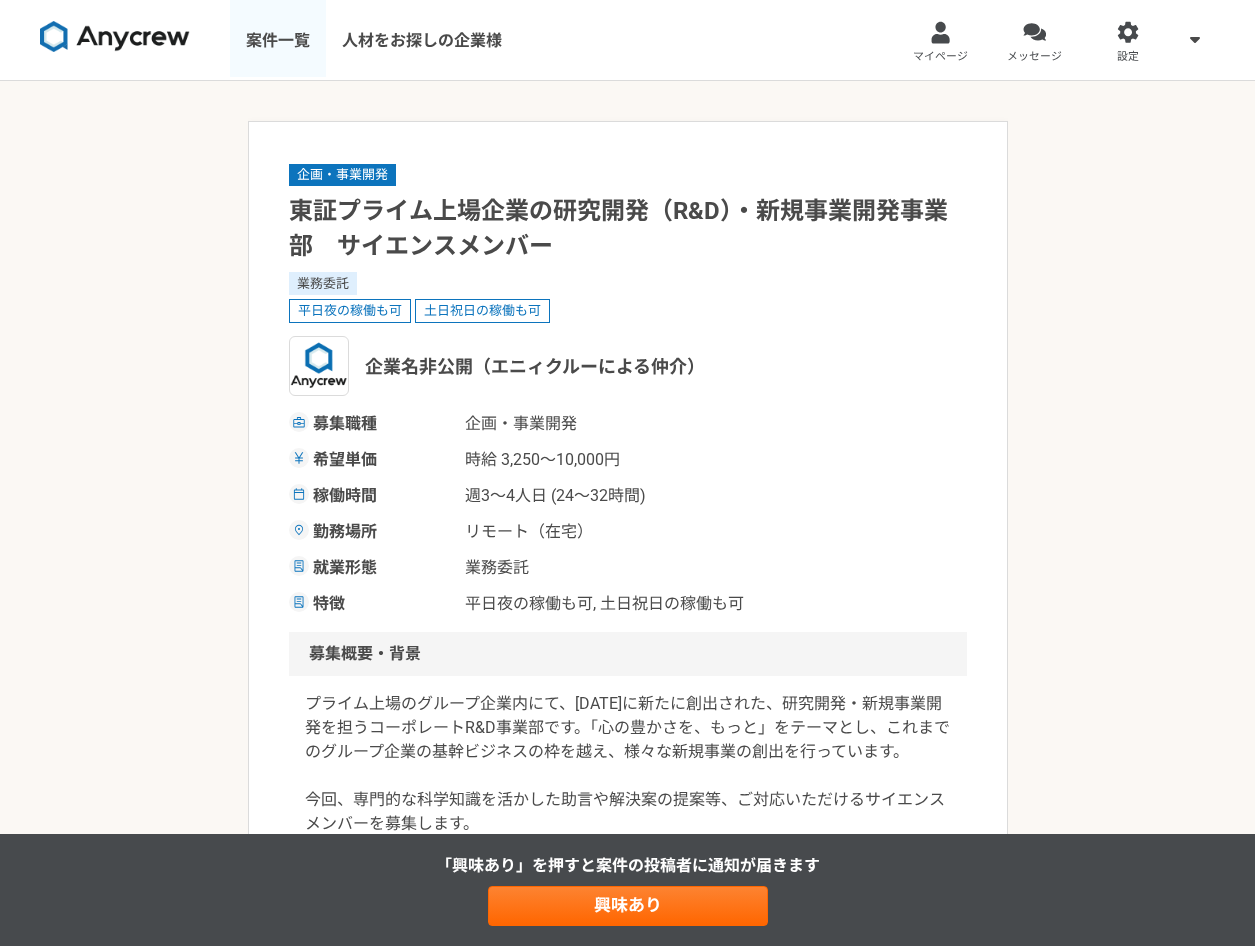 click on "案件一覧" at bounding box center [278, 40] 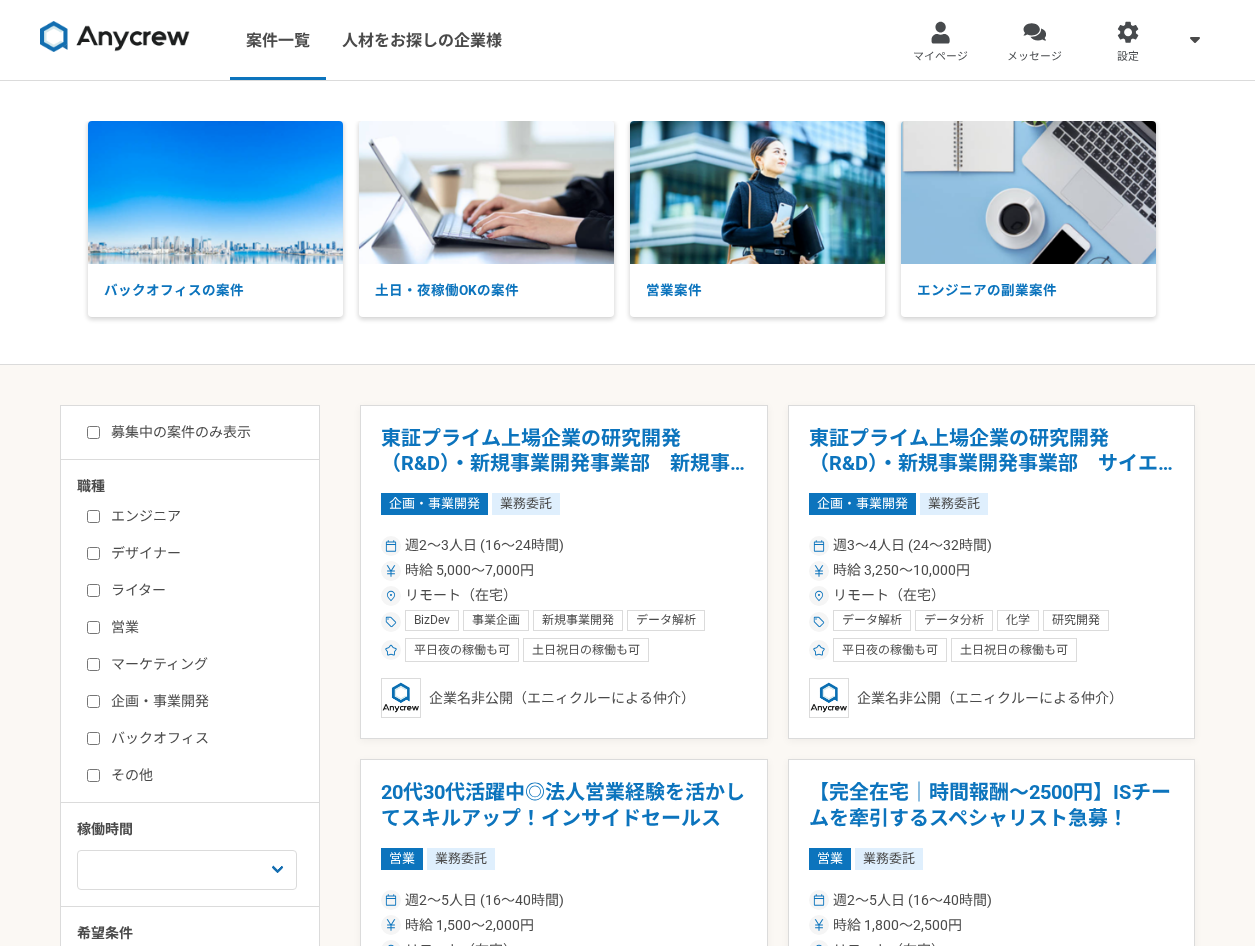 click on "募集中の案件のみ表示" at bounding box center [169, 432] 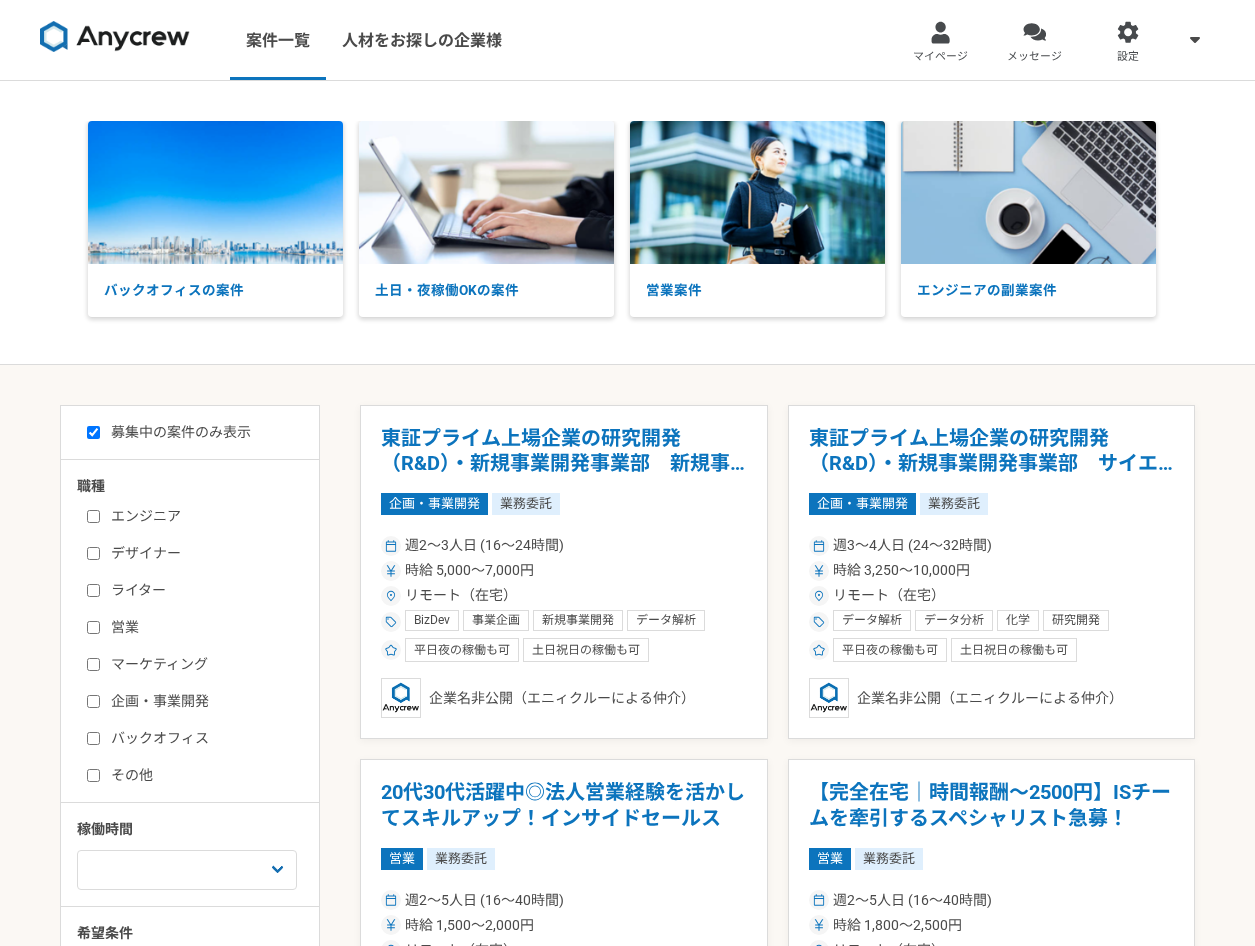 checkbox on "true" 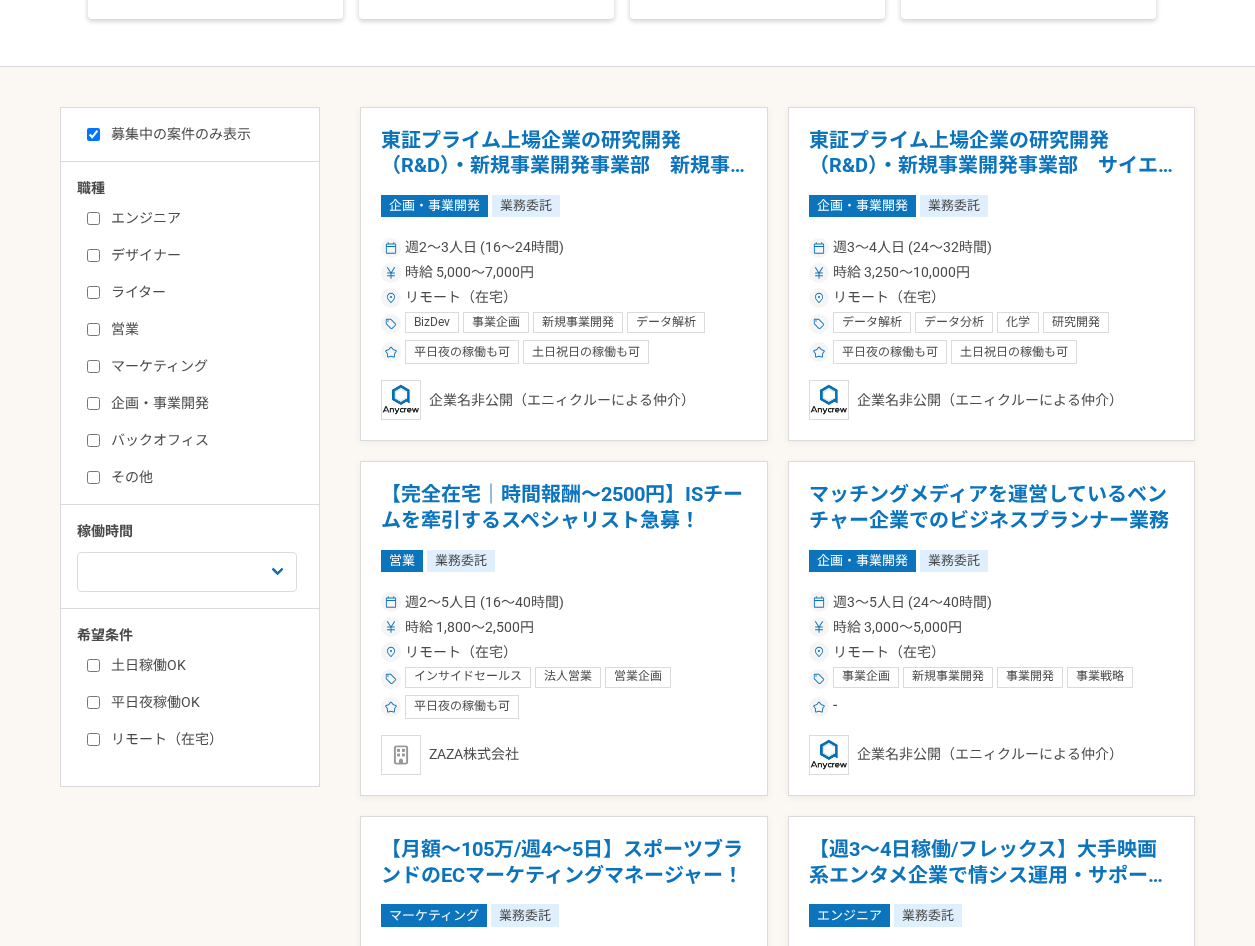 scroll, scrollTop: 300, scrollLeft: 0, axis: vertical 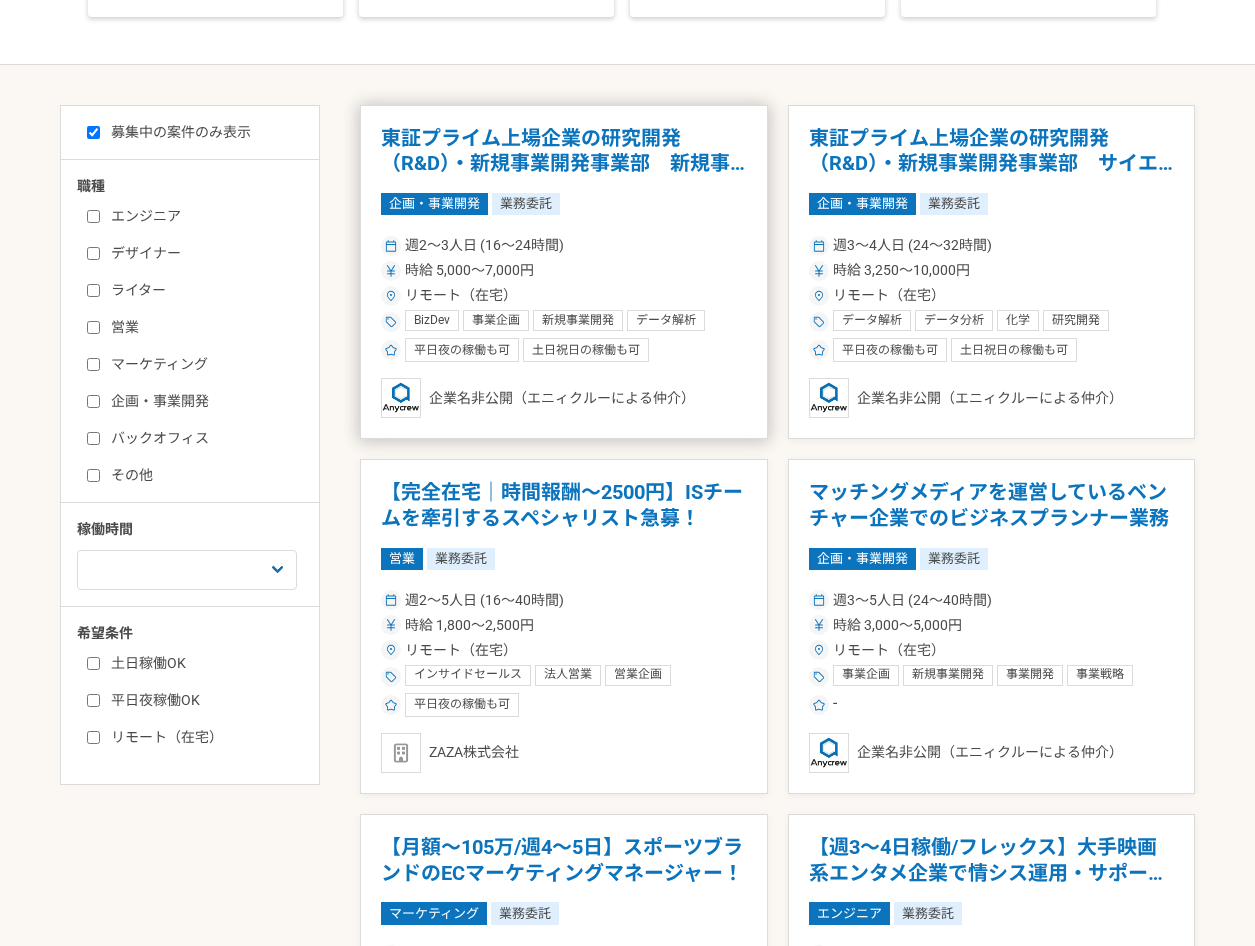 click on "東証プライム上場企業の研究開発（R&D）・新規事業開発事業部　新規事業開発" at bounding box center (564, 151) 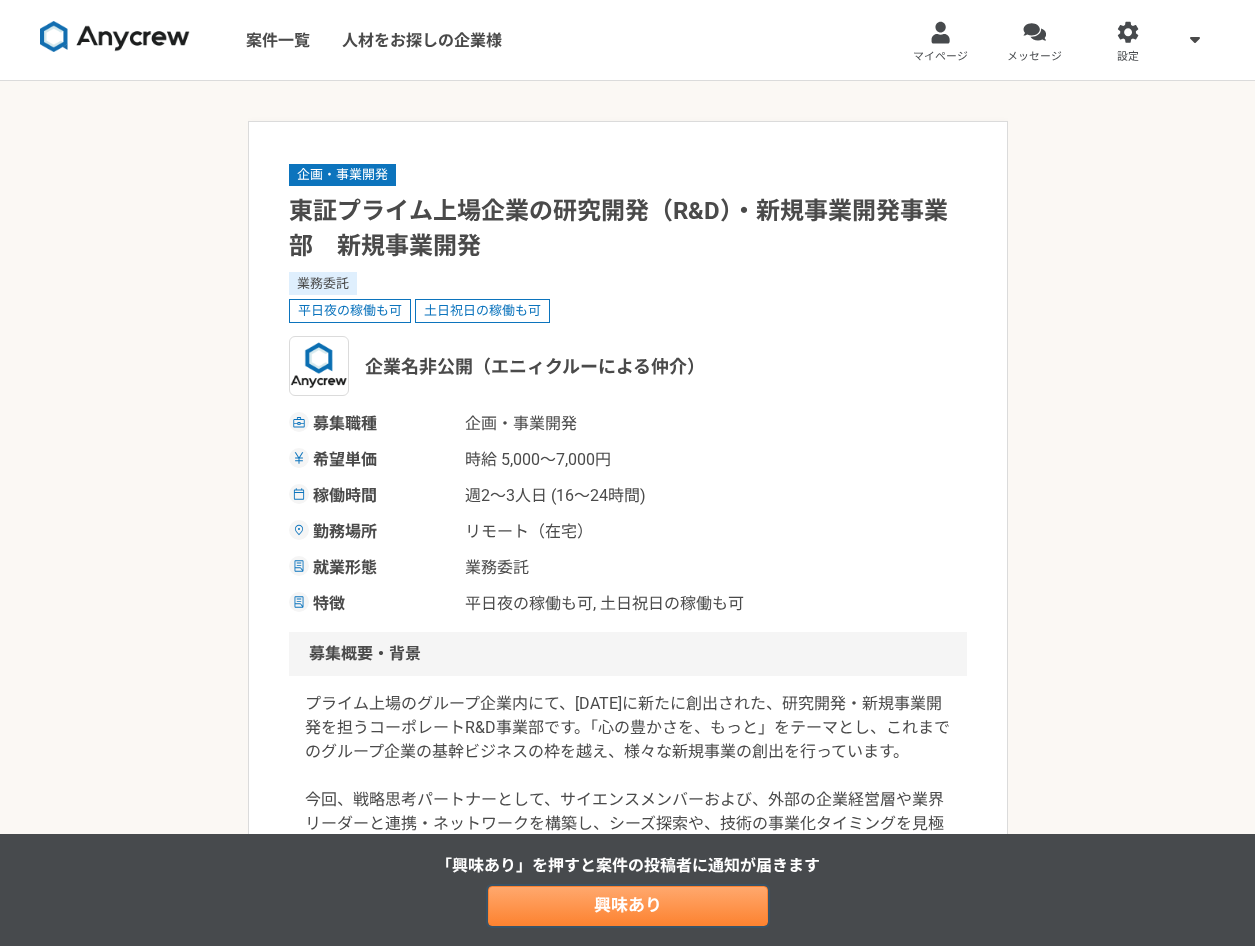 click on "興味あり" at bounding box center [628, 906] 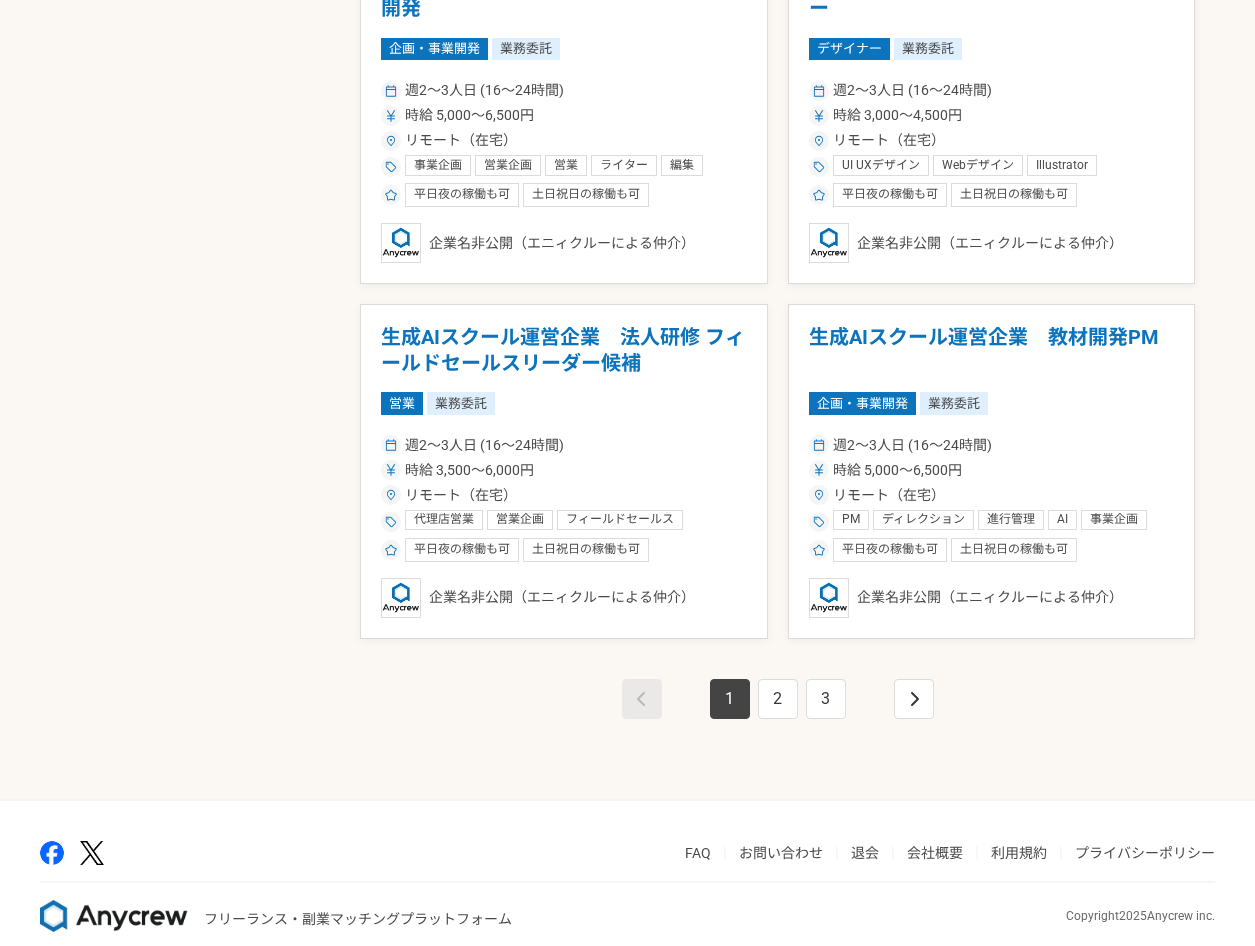 scroll, scrollTop: 3300, scrollLeft: 0, axis: vertical 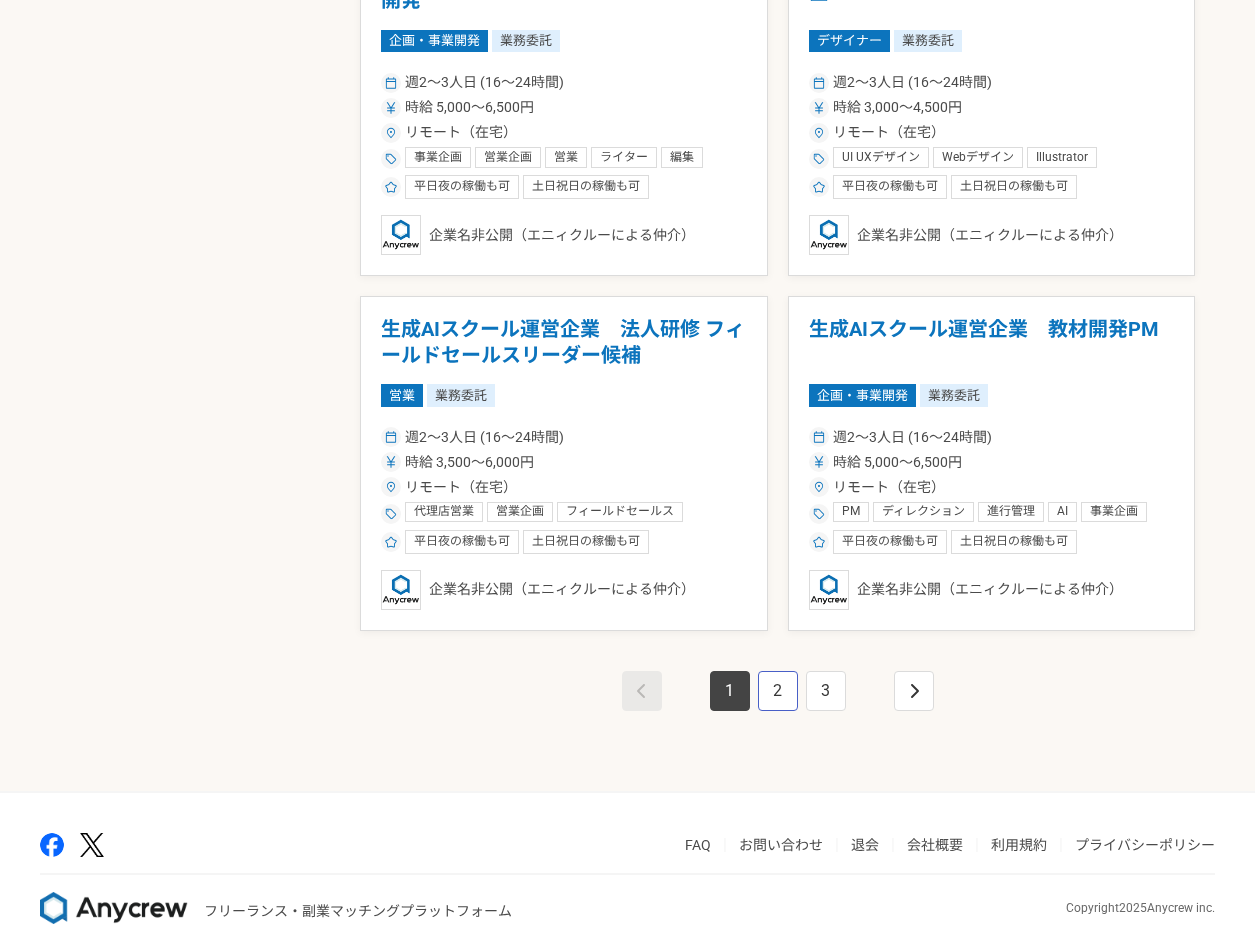 click on "2" at bounding box center (778, 691) 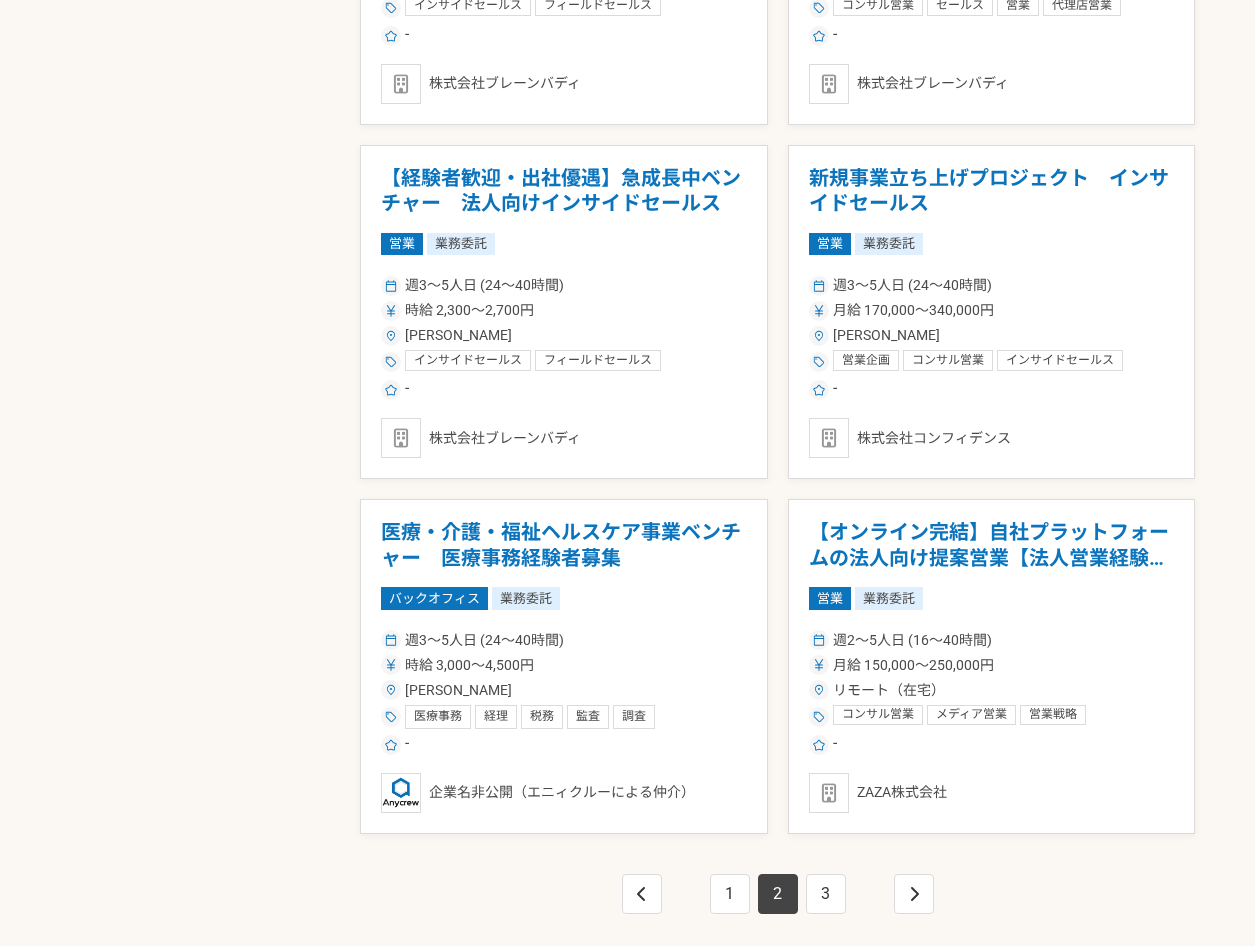 scroll, scrollTop: 3100, scrollLeft: 0, axis: vertical 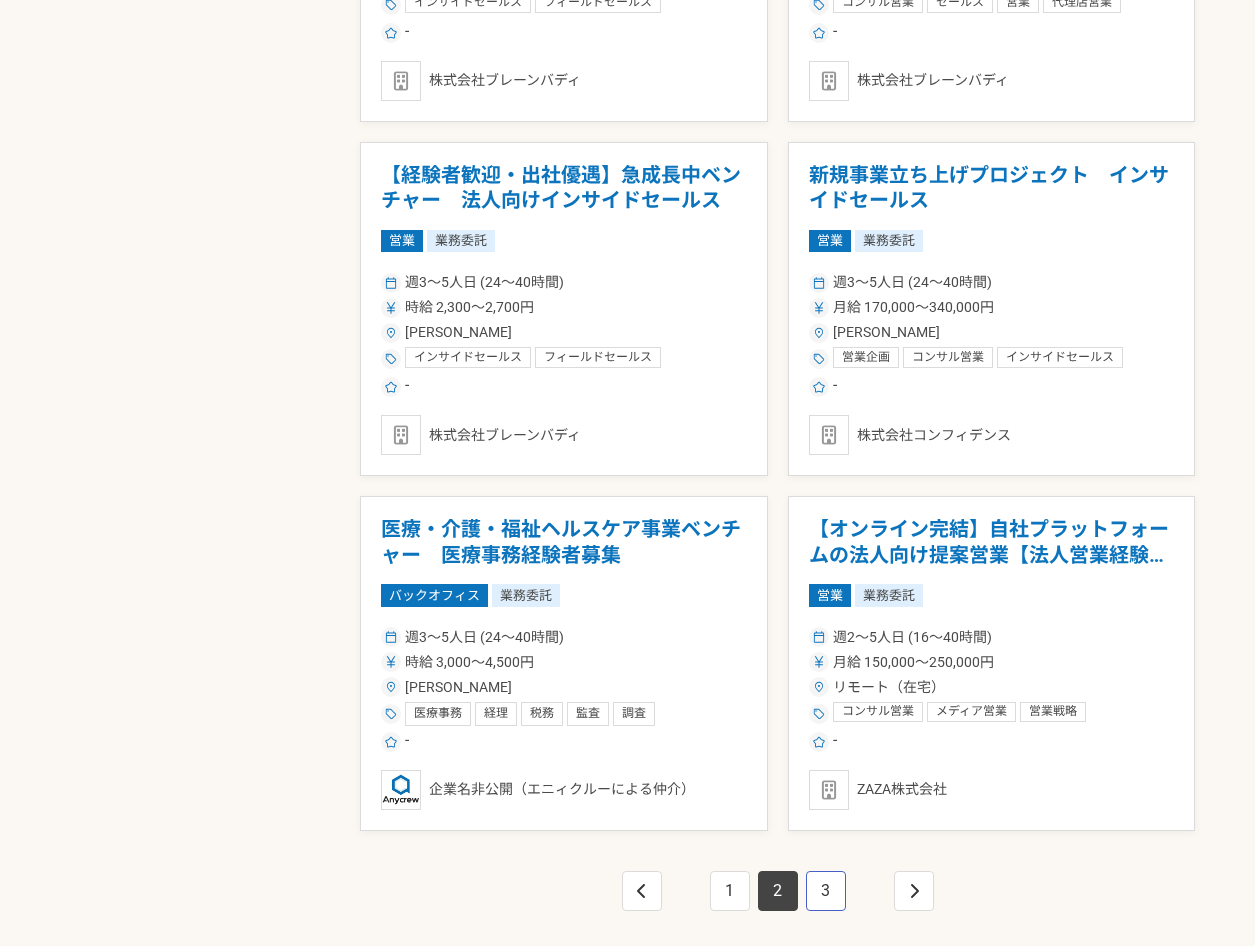 click on "3" at bounding box center (826, 891) 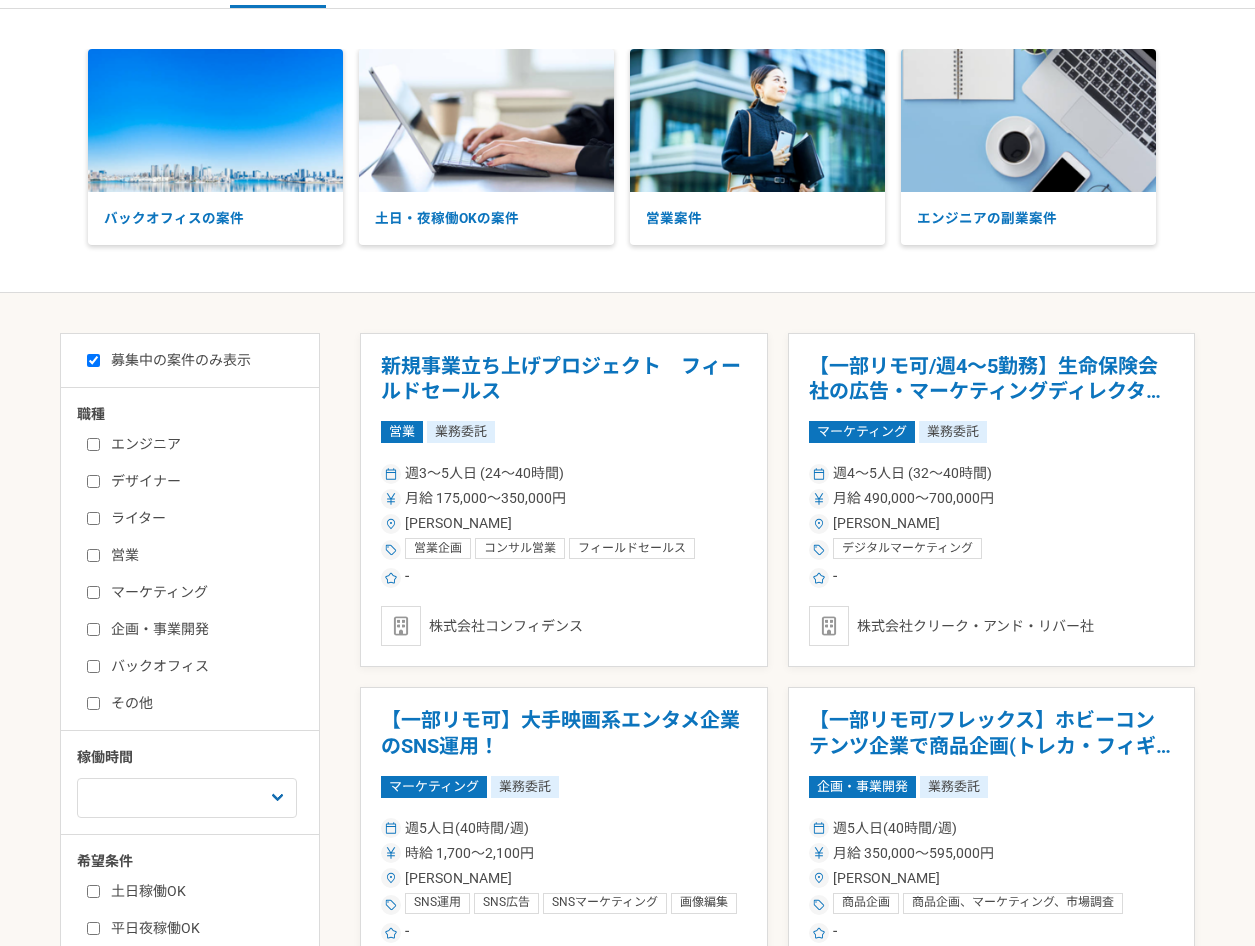 scroll, scrollTop: 0, scrollLeft: 0, axis: both 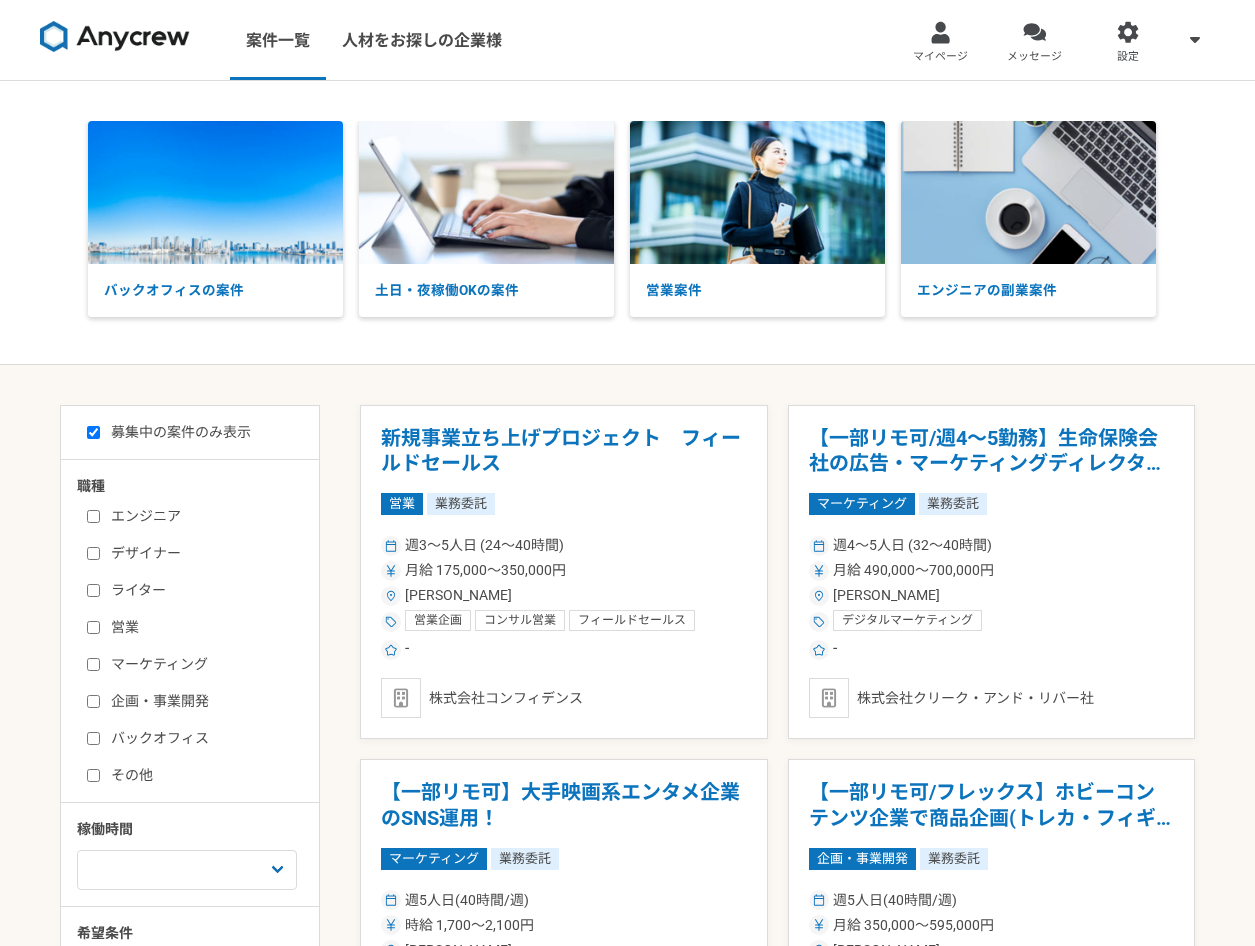 click on "エンジニア" at bounding box center [202, 516] 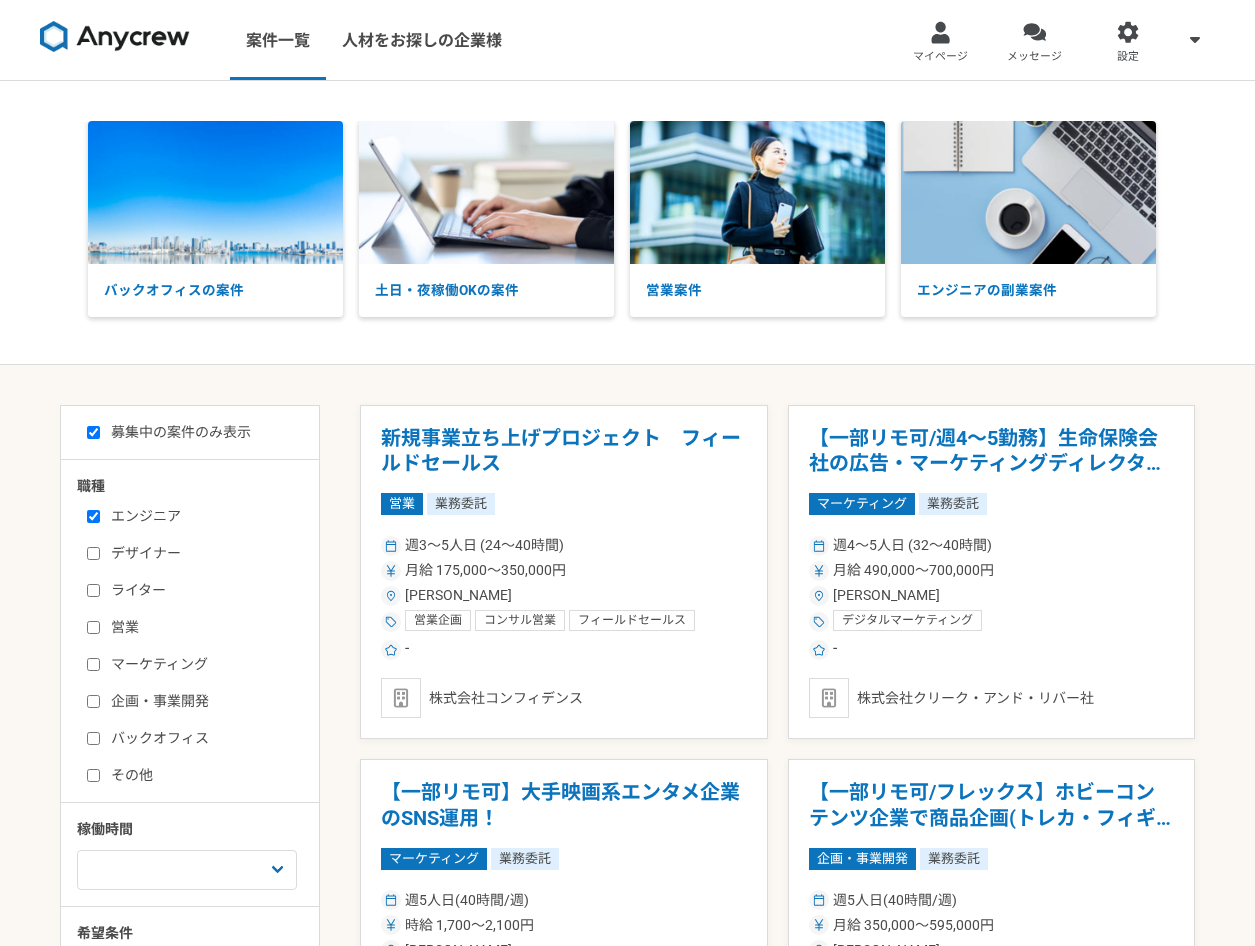 checkbox on "true" 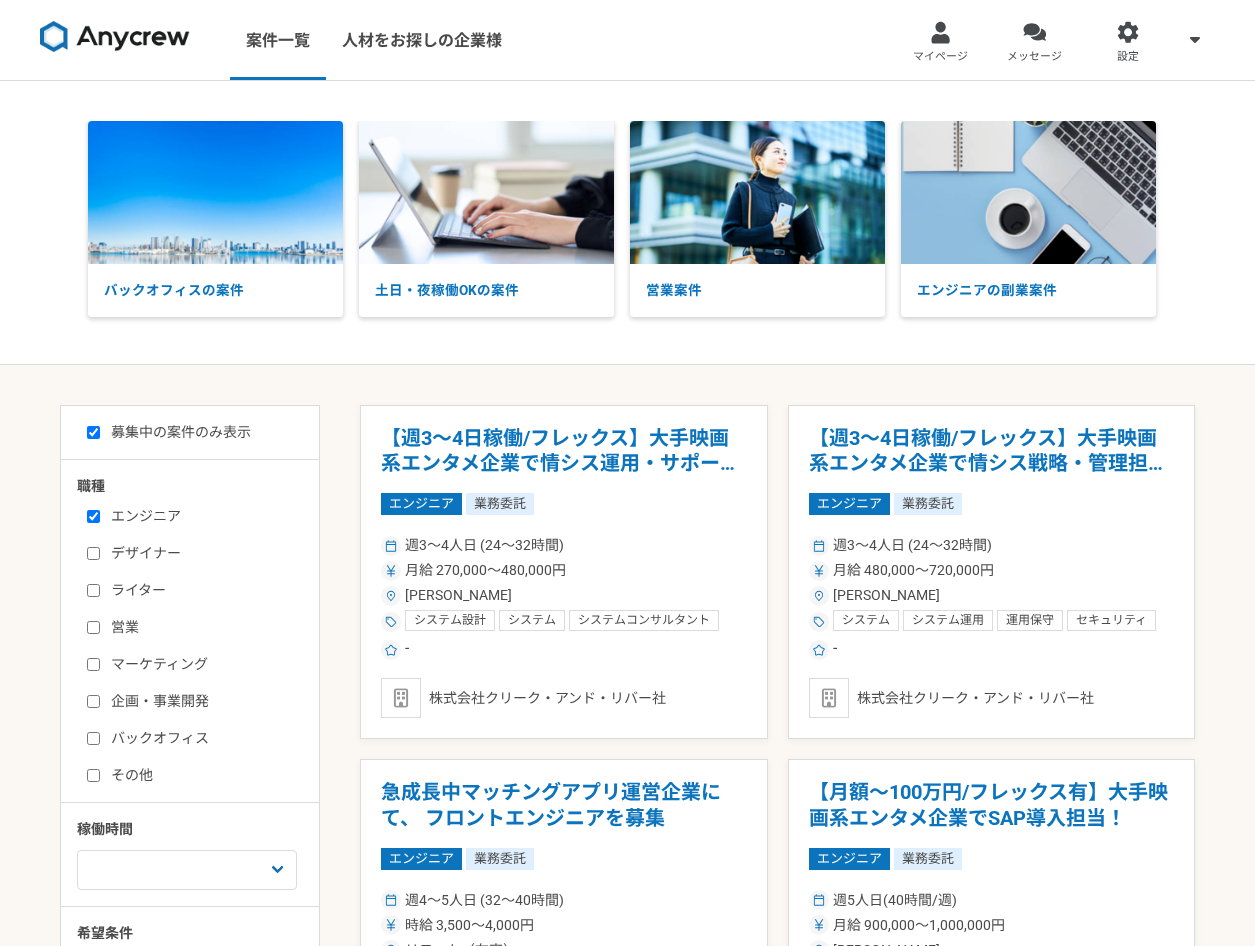 click on "企画・事業開発" at bounding box center (202, 701) 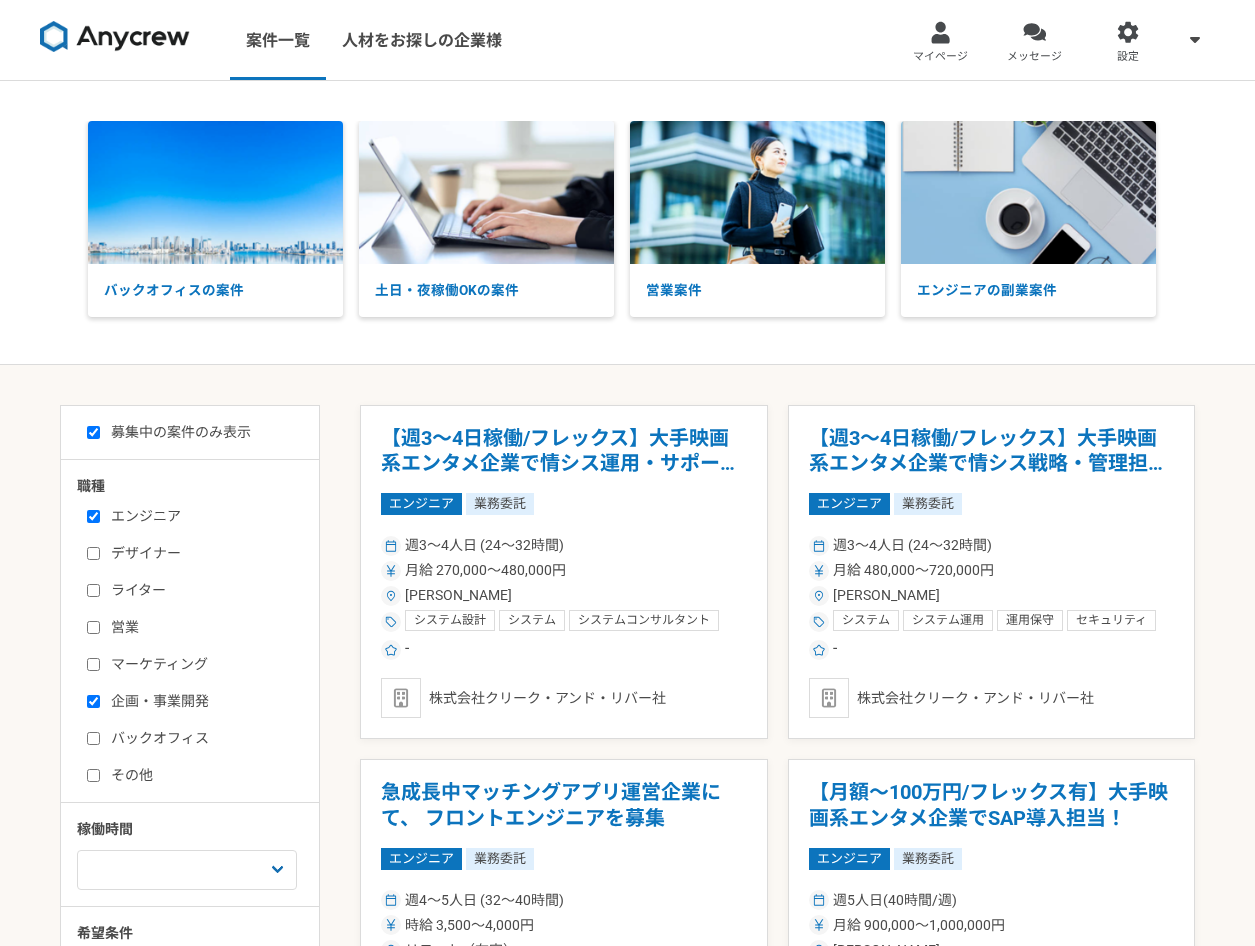 checkbox on "true" 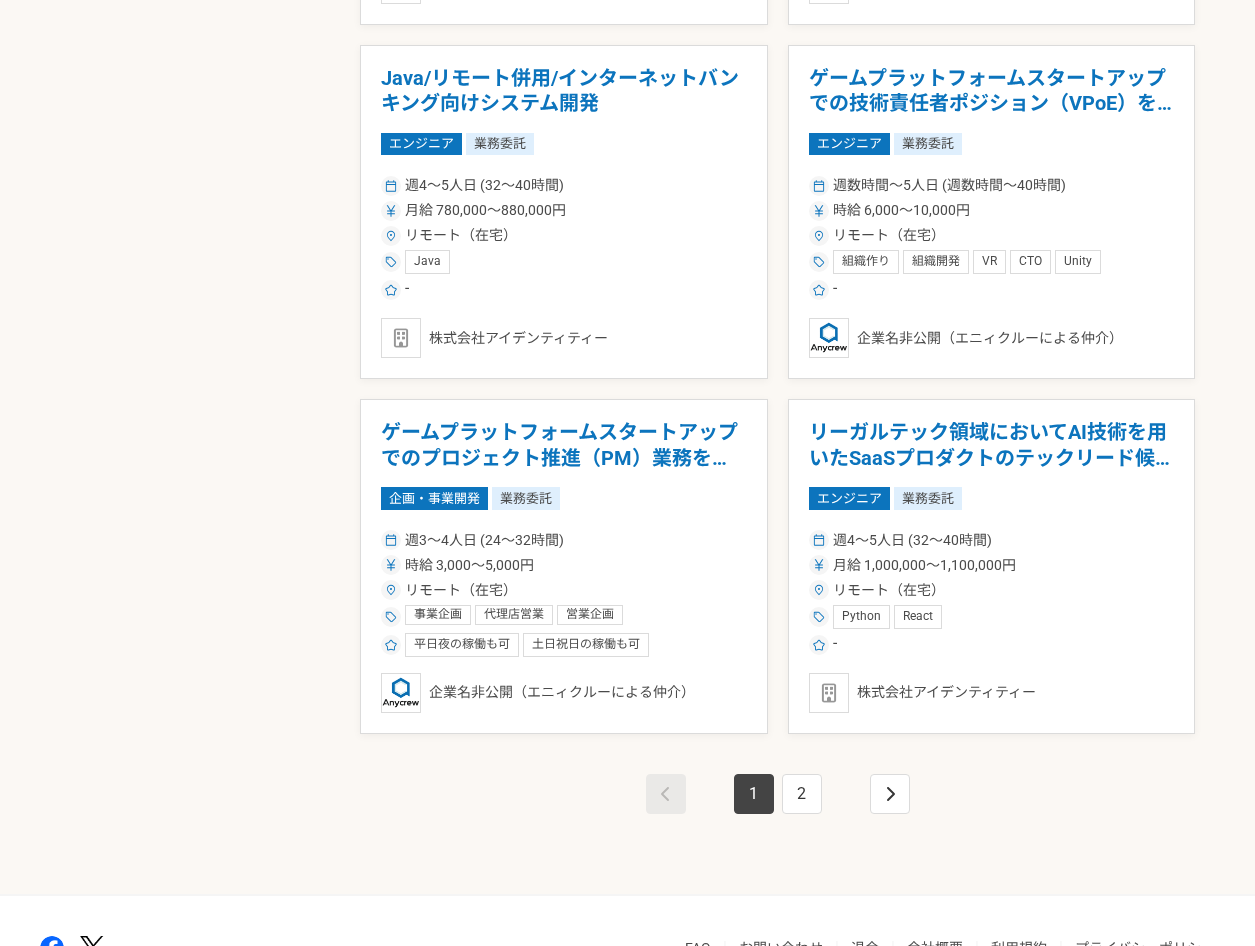scroll, scrollTop: 3200, scrollLeft: 0, axis: vertical 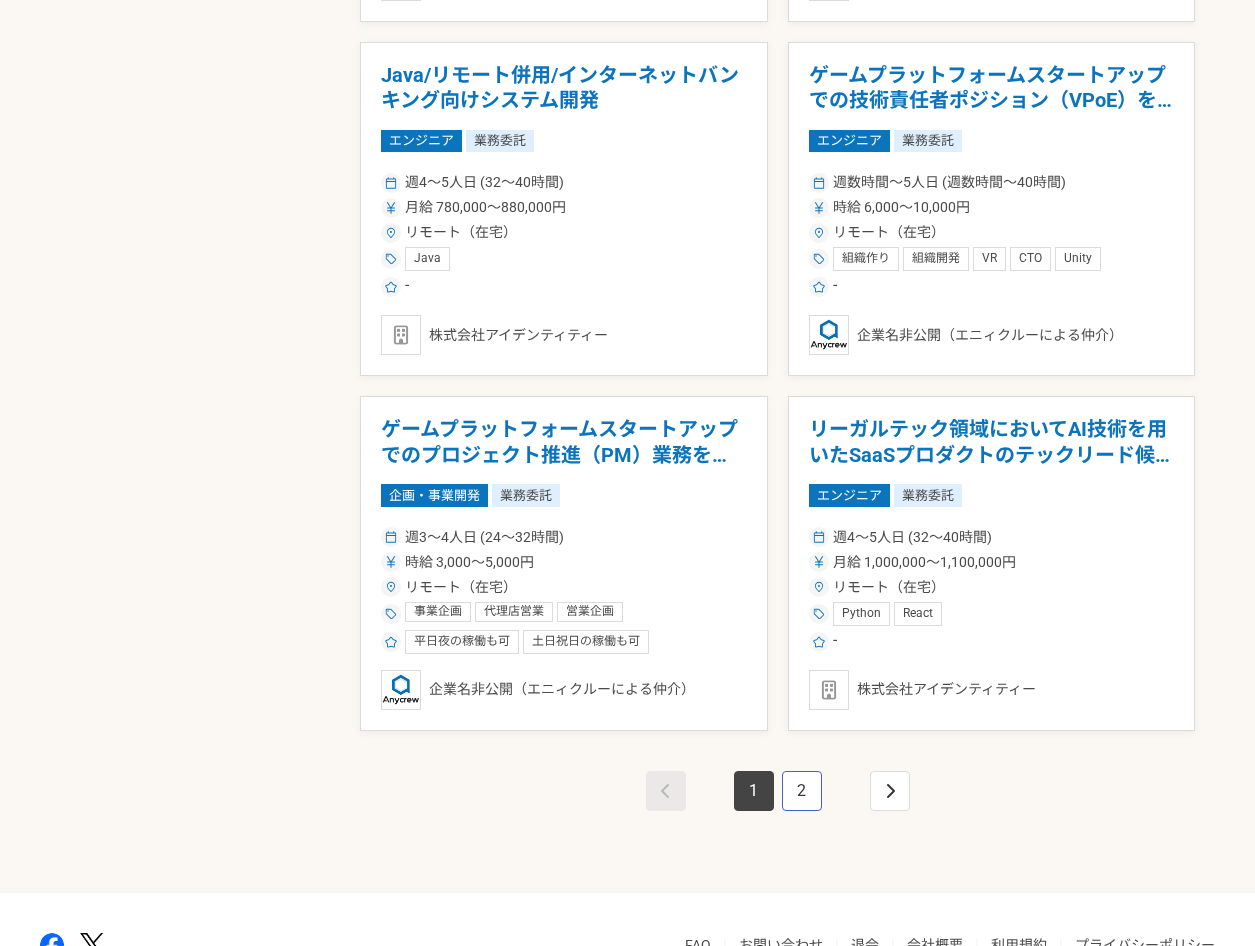 click on "2" at bounding box center (802, 791) 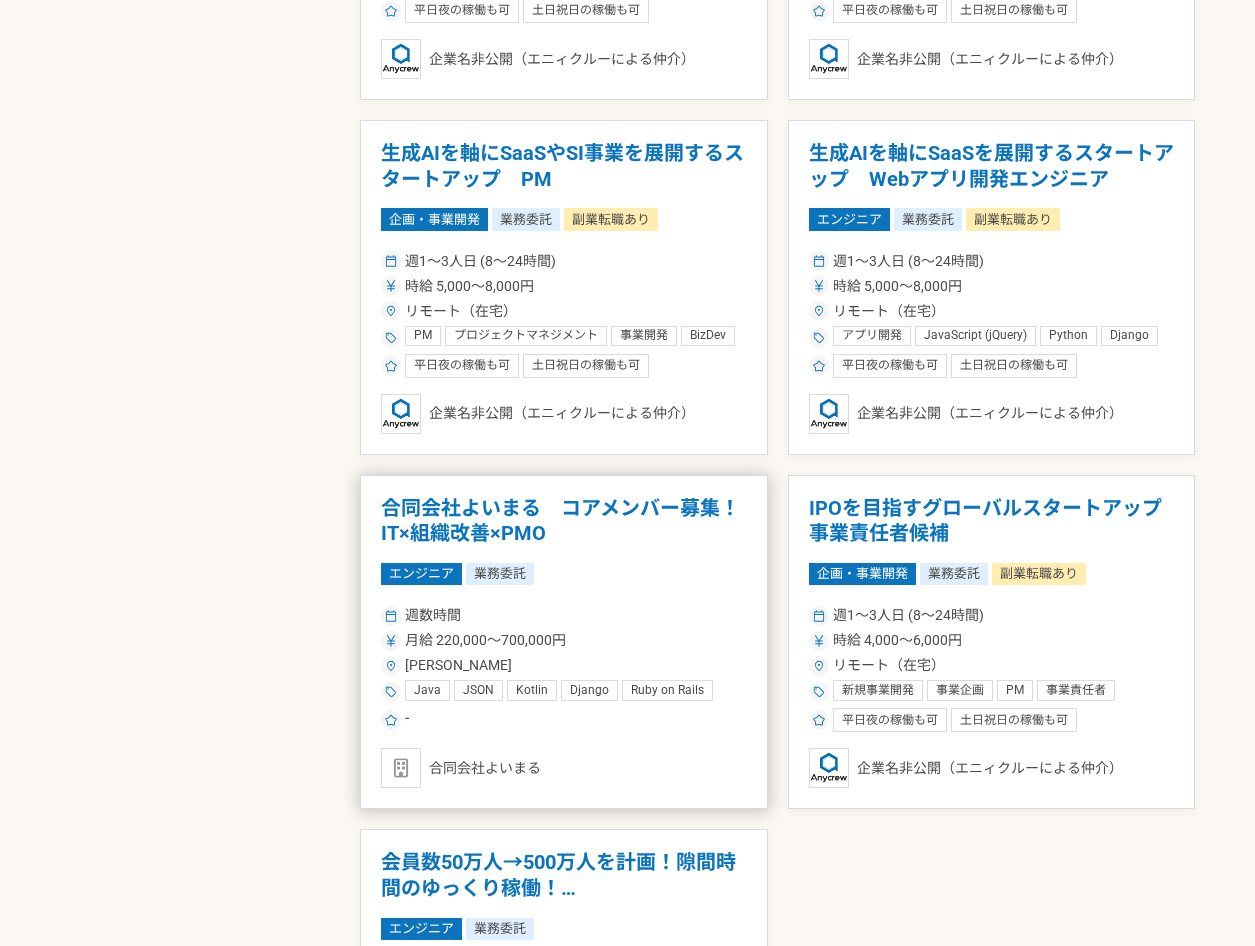 scroll, scrollTop: 1700, scrollLeft: 0, axis: vertical 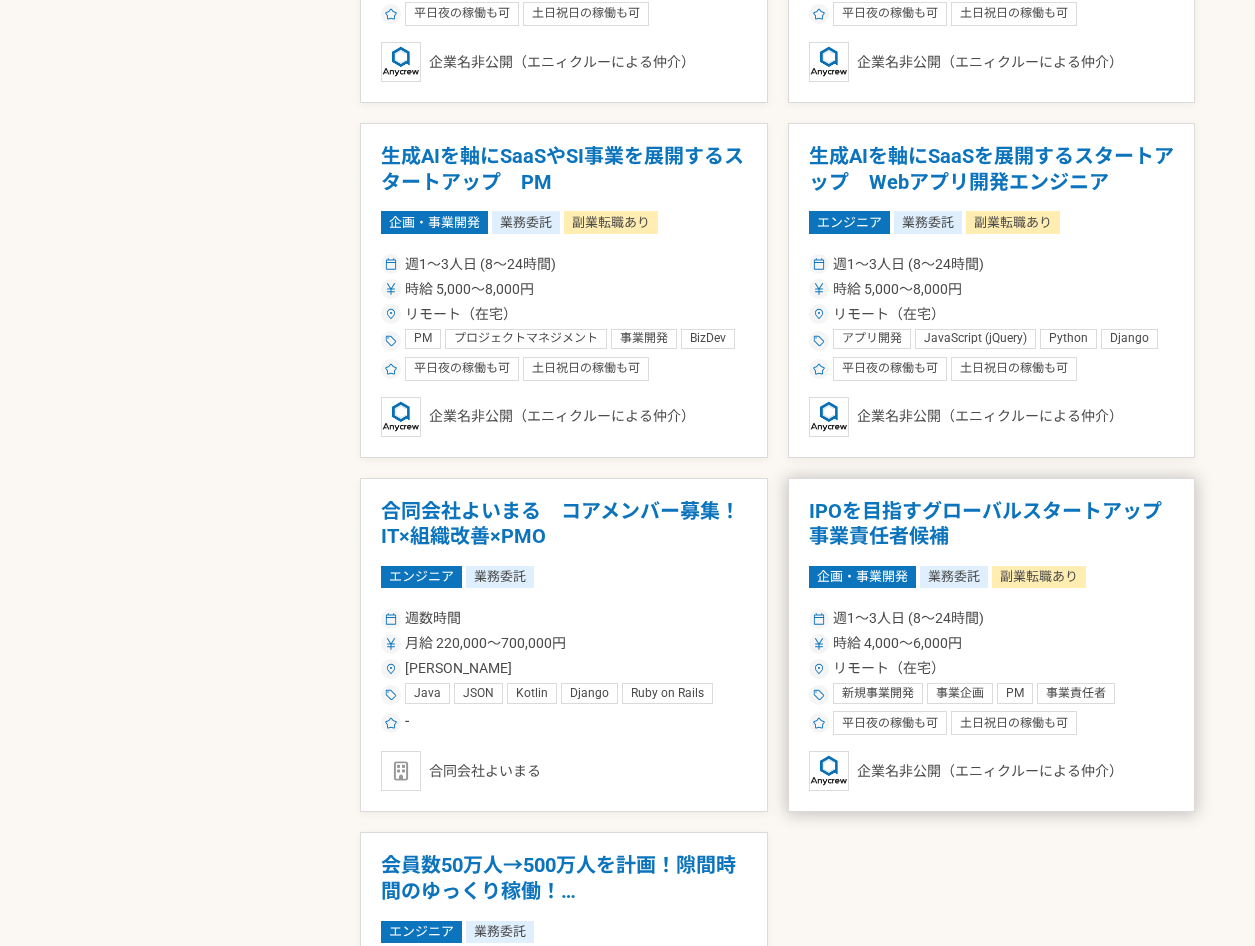 click on "IPOを目指すグローバルスタートアップ　事業責任者候補" at bounding box center [992, 524] 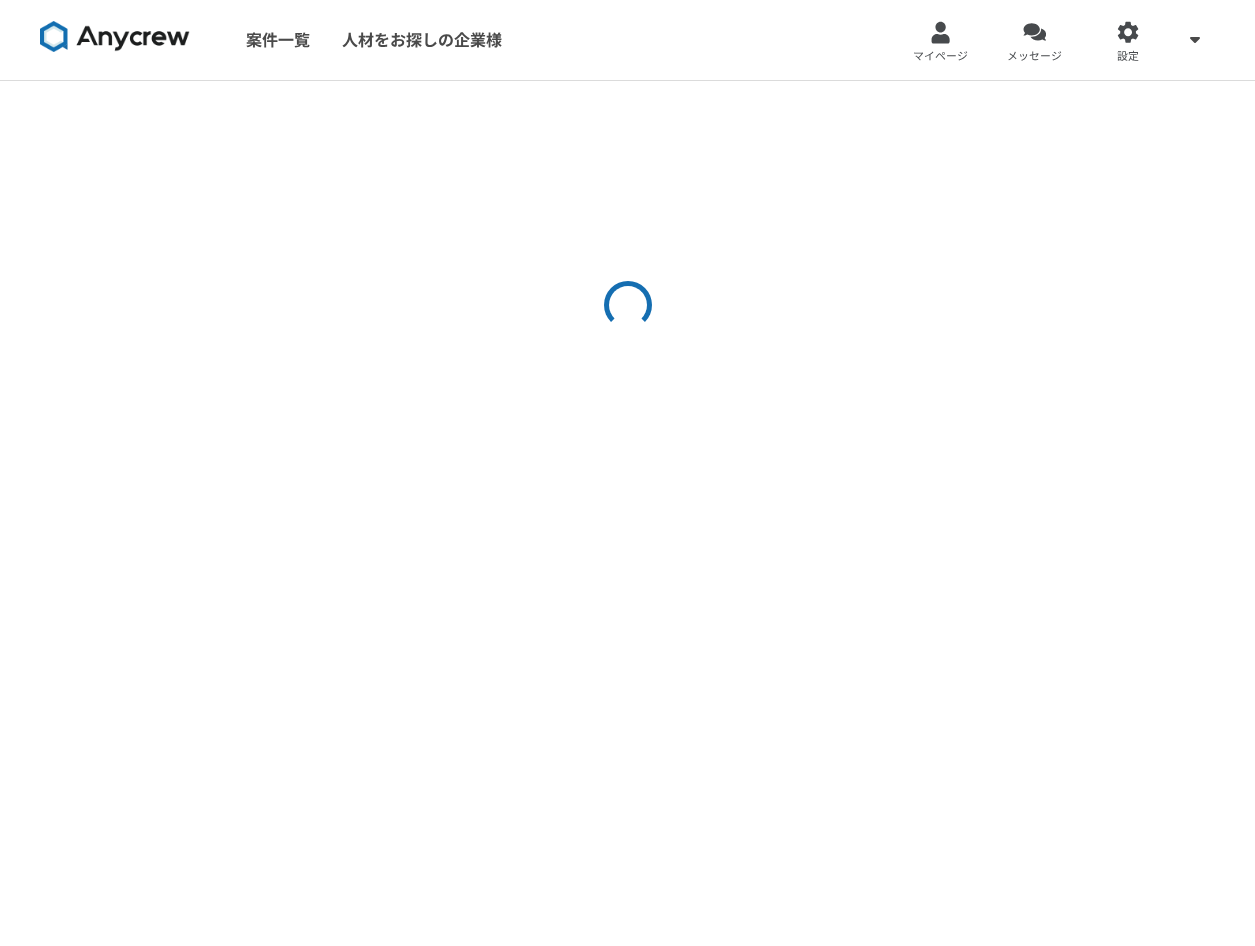 scroll, scrollTop: 0, scrollLeft: 0, axis: both 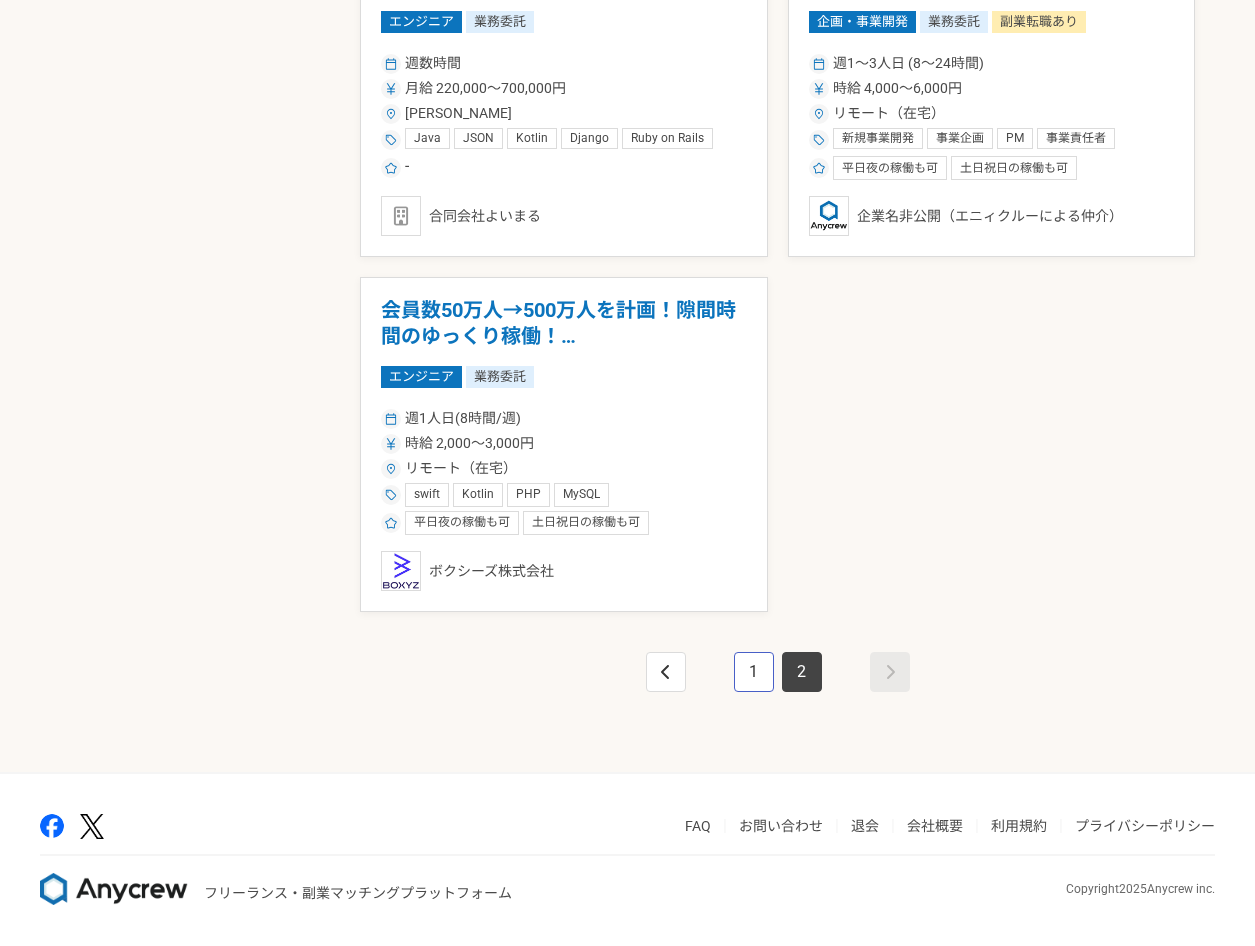 click on "1" at bounding box center (754, 672) 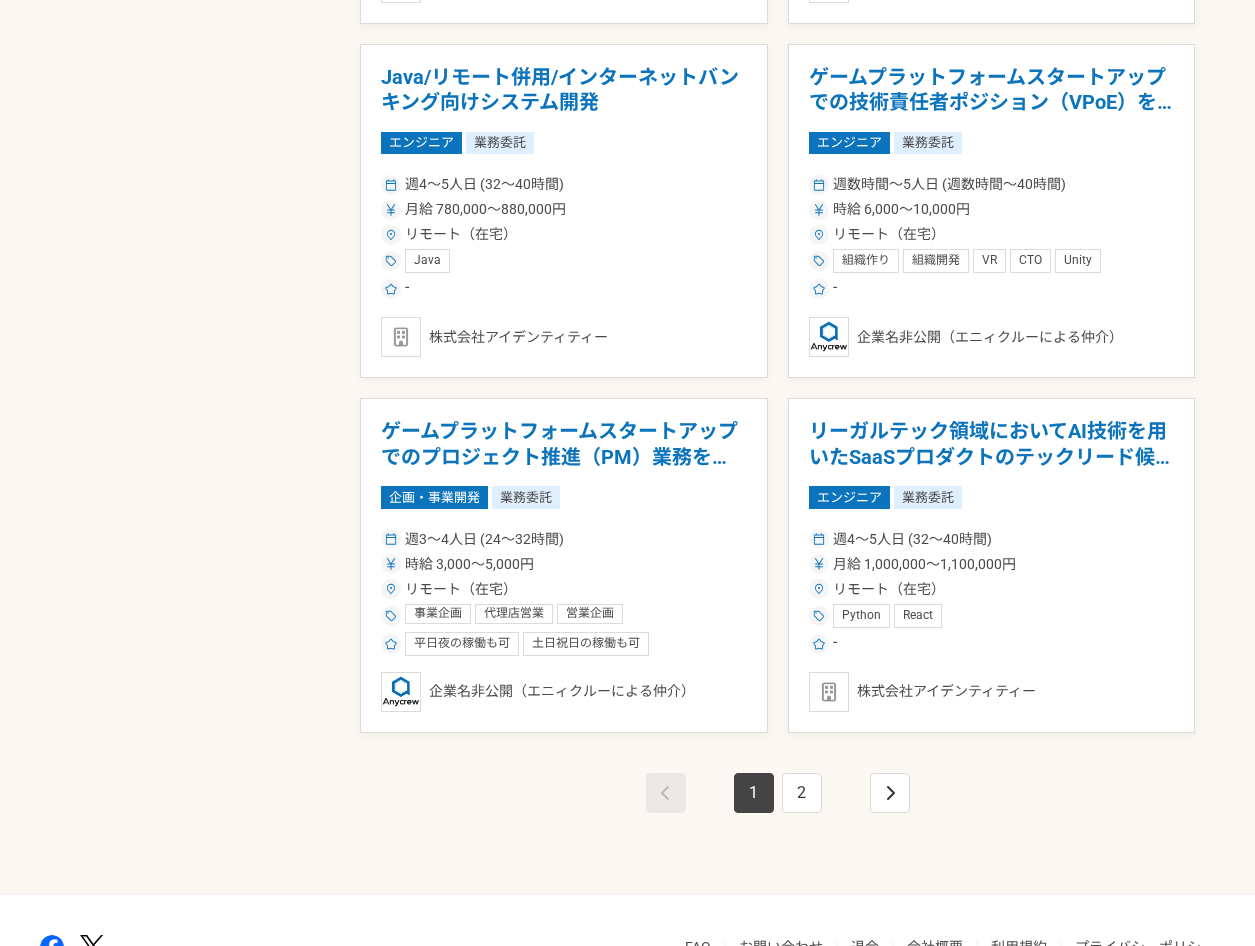 scroll, scrollTop: 3200, scrollLeft: 0, axis: vertical 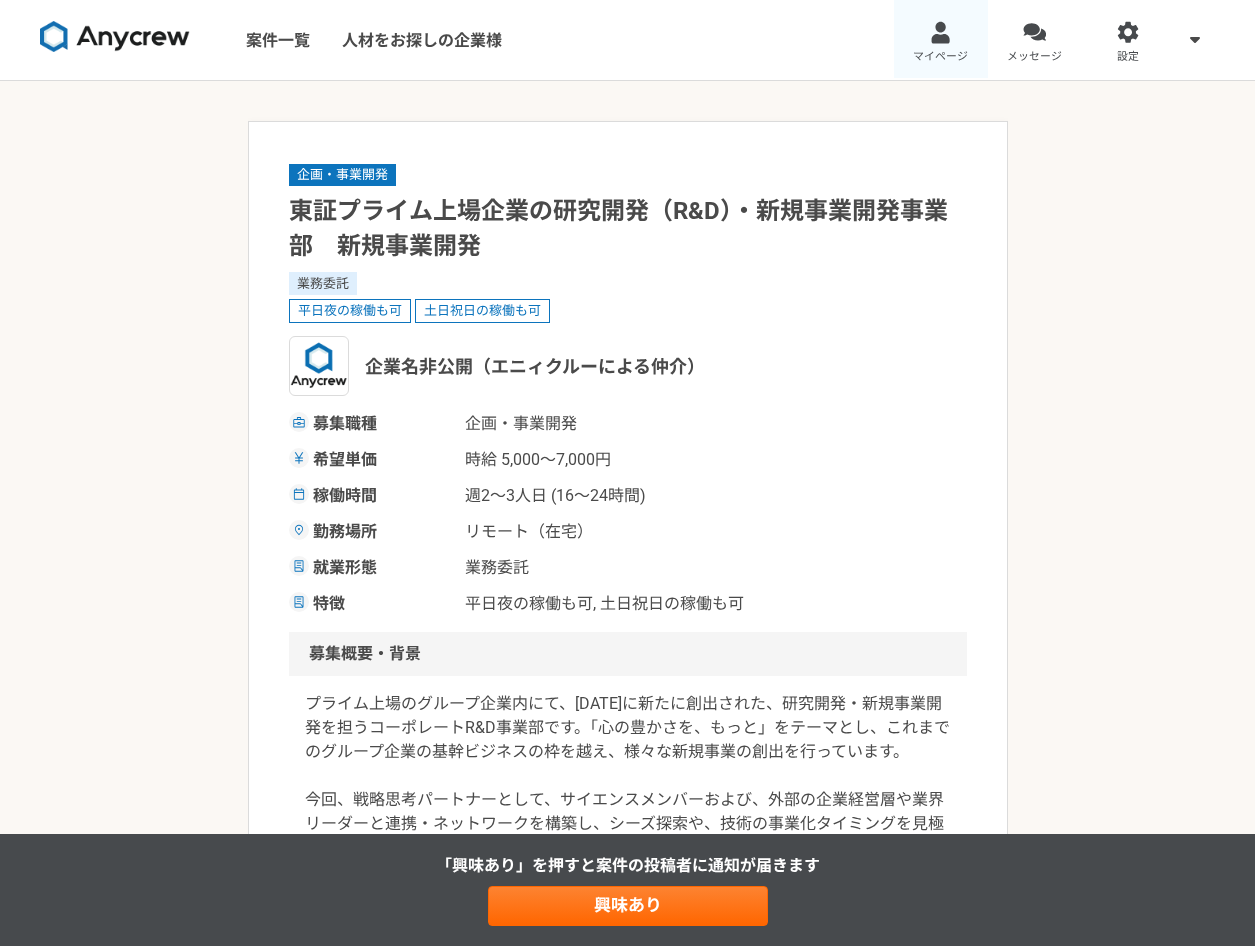click on "マイページ" at bounding box center (940, 57) 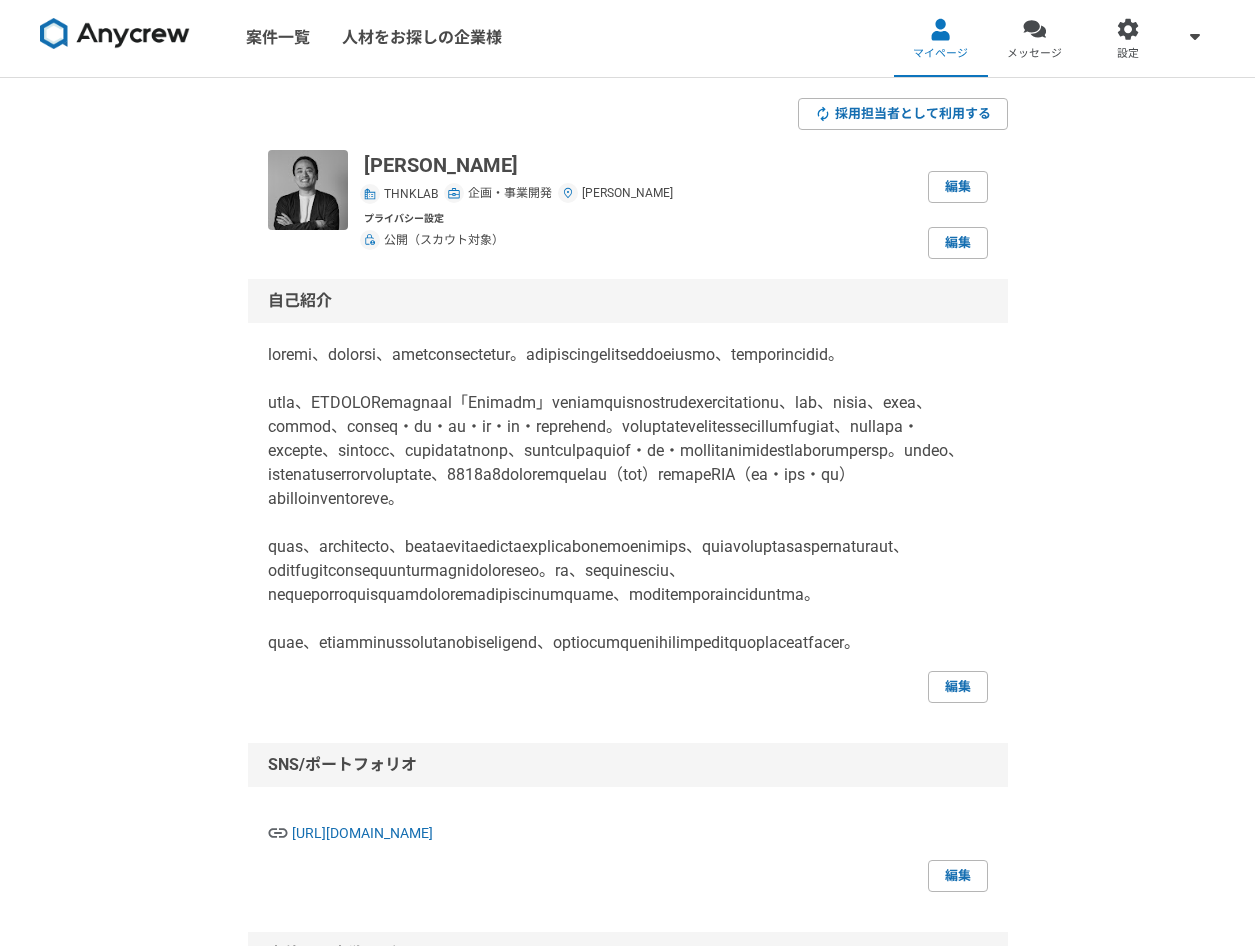 scroll, scrollTop: 0, scrollLeft: 0, axis: both 